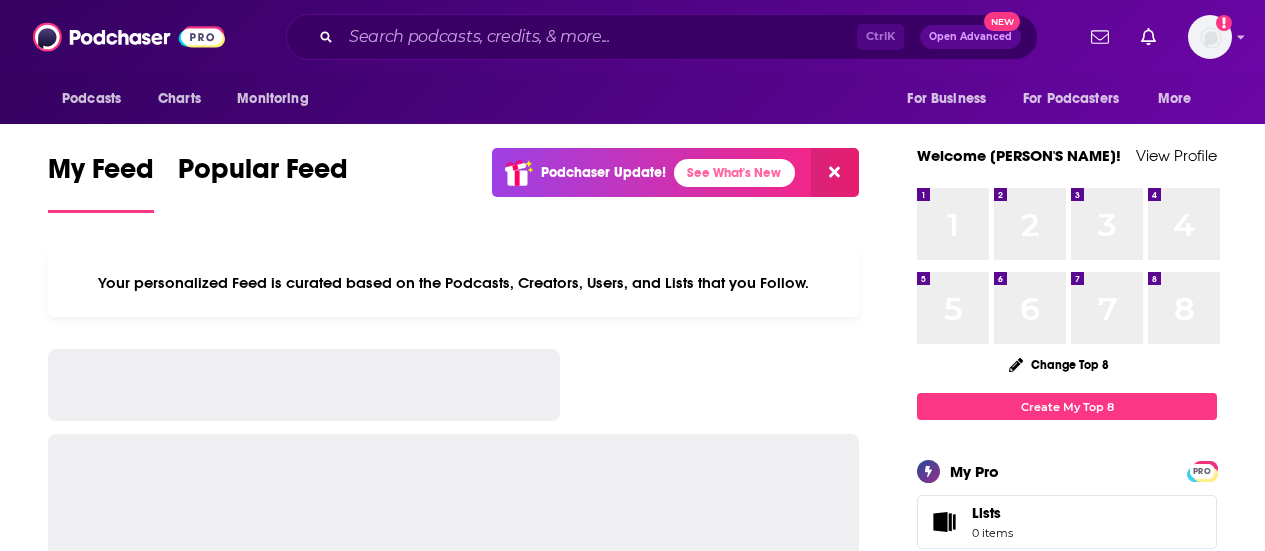 scroll, scrollTop: 0, scrollLeft: 0, axis: both 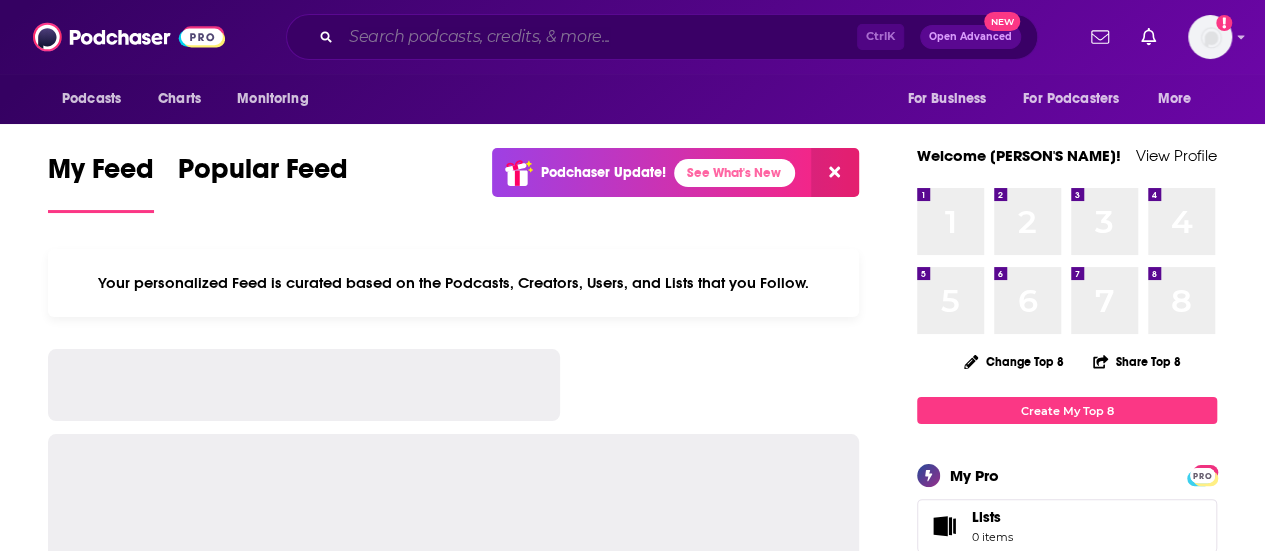 click at bounding box center [599, 37] 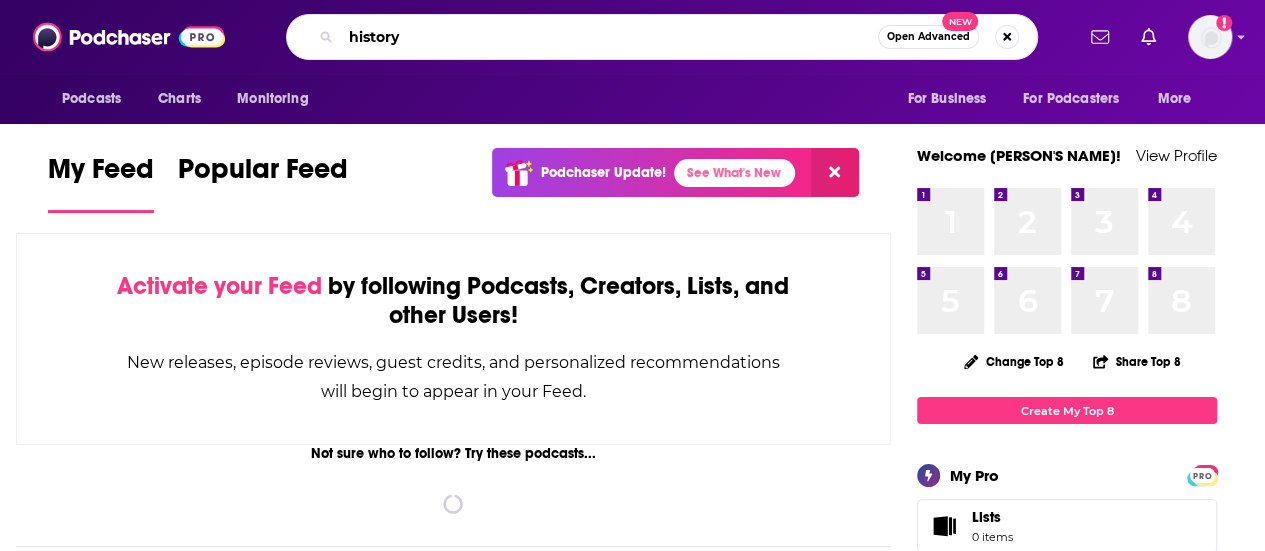 type on "history" 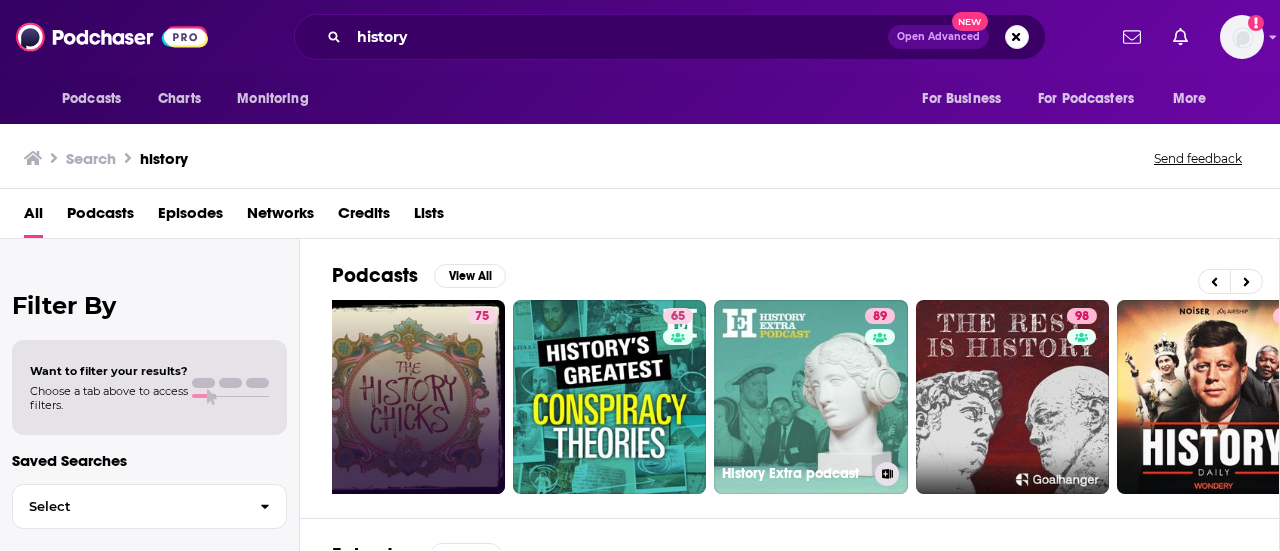 scroll, scrollTop: 0, scrollLeft: 480, axis: horizontal 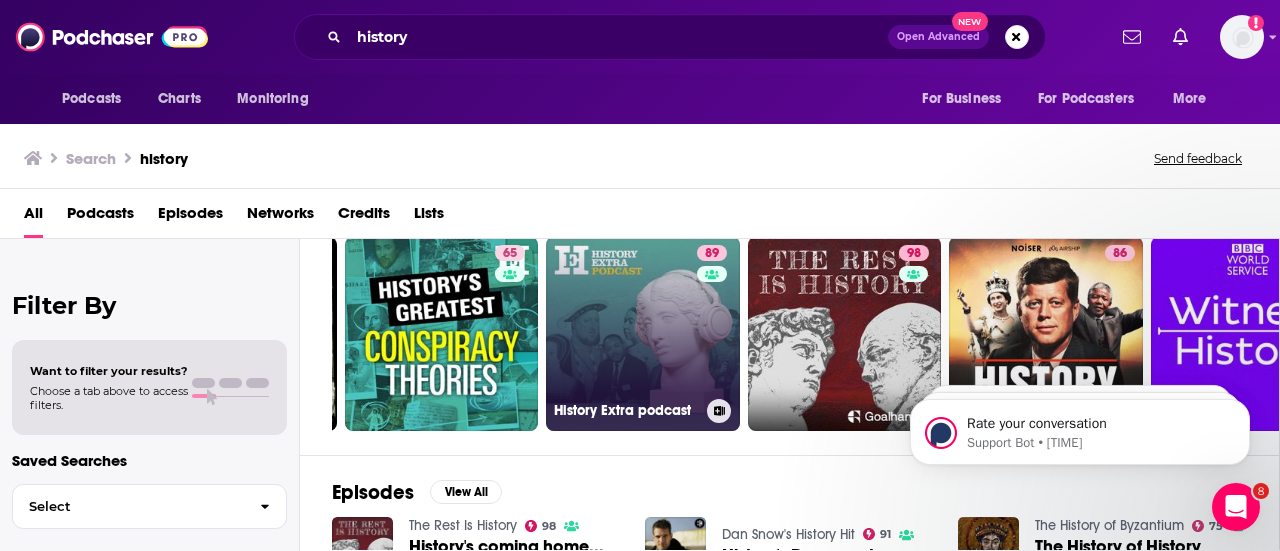 click on "[NUMBER] History Extra podcast" at bounding box center (643, 334) 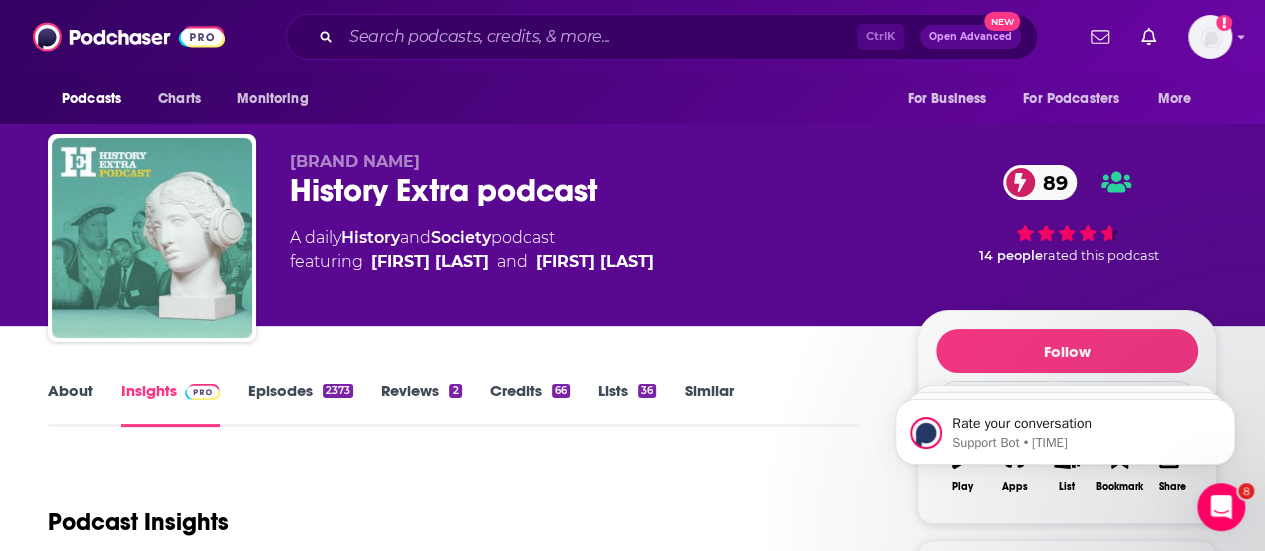 click on "About Insights Episodes [NUMBER] Reviews [NUMBER] Credits [NUMBER] Lists [NUMBER] Similar Podcast Insights Reach & Audience Content Social Contacts Charts Sponsors Details Similar Contact Podcast Open Website Reach Power Score™ [NUMBER] Total Monthly Listens [NUMBER]-[NUMBER] New Episode Listens [NUMBER]-[NUMBER] Export One-Sheet Audience Demographics Gender Male Age [AGE] yo Income $ $ $ $ $ Parental Status Mixed Countries [NUMBER] [LOCATION] [NUMBER] [LOCATION] [NUMBER] [LOCATION] [NUMBER] [LOCATION] [NUMBER] [LOCATION] Top Cities [LOCATION], [LOCATION] , [LOCATION] , [LOCATION] , [LOCATION] , [LOCATION] Interests Art/culture , News , History , Literature , Theater , Fiction Jobs Historians , Authors/Writers , Teachers , Directors , Journalists/Reporters , Managers Ethnicities White / Caucasian , Hispanic , African American , Asian Show More Content Political Skew Neutral/Mixed Socials Youtube @[USERNAME] [NUMBER] X/Twitter @[USERNAME] [NUMBER] Instagram @[USERNAME] [NUMBER] Facebook @[USERNAME] [NUMBER] Twitter @[USERNAME] Host Link Twitter @[USERNAME] Host Link Contacts Immediate Media" at bounding box center (632, 2632) 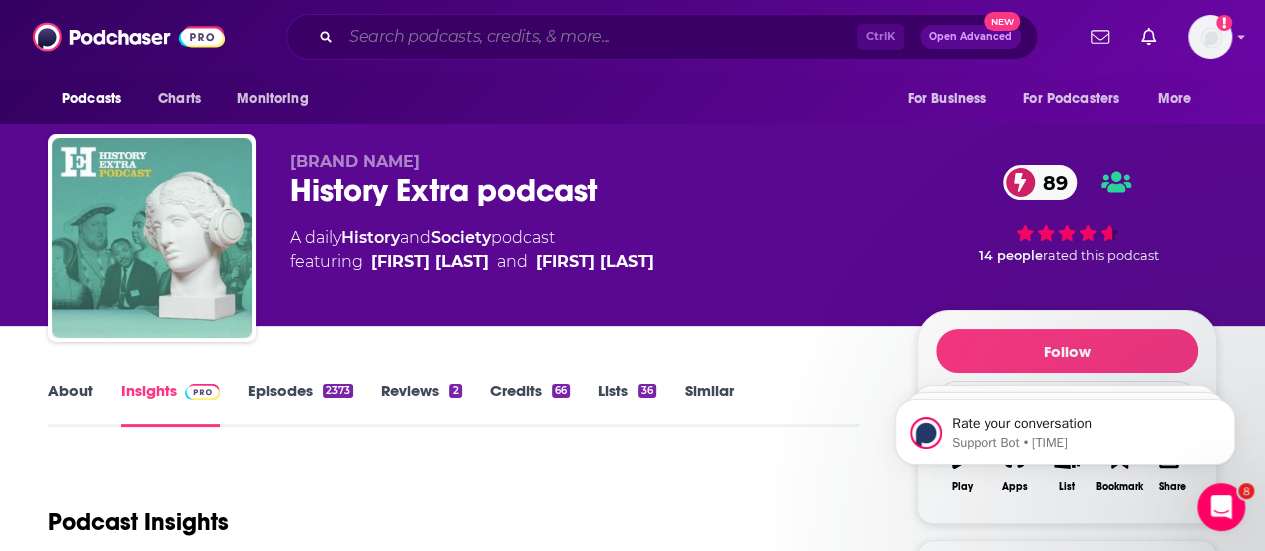 click at bounding box center [599, 37] 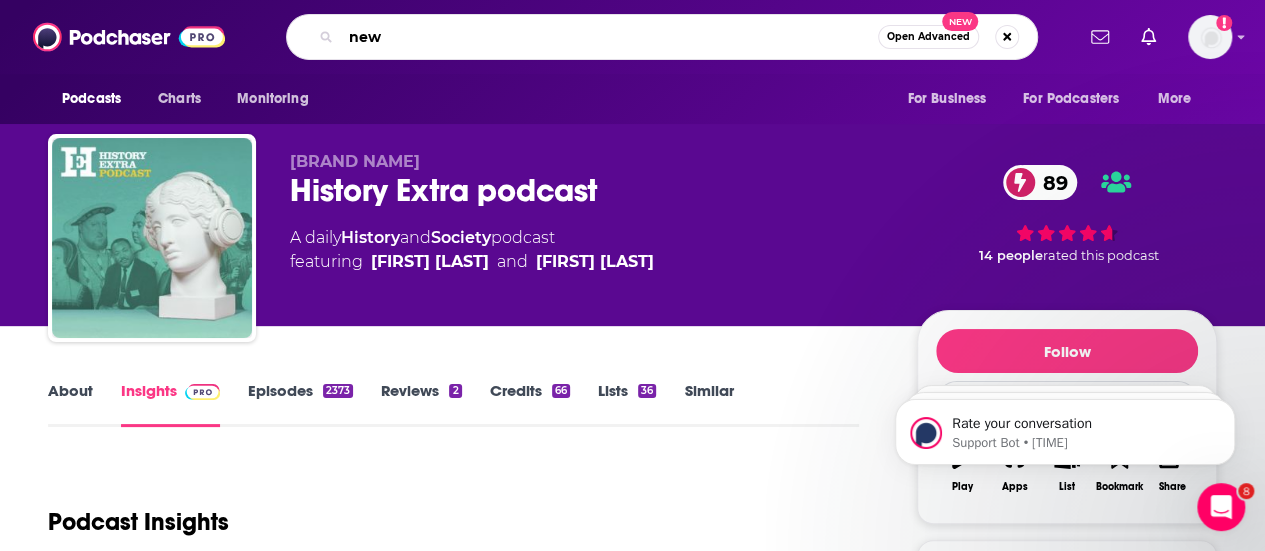 type on "news" 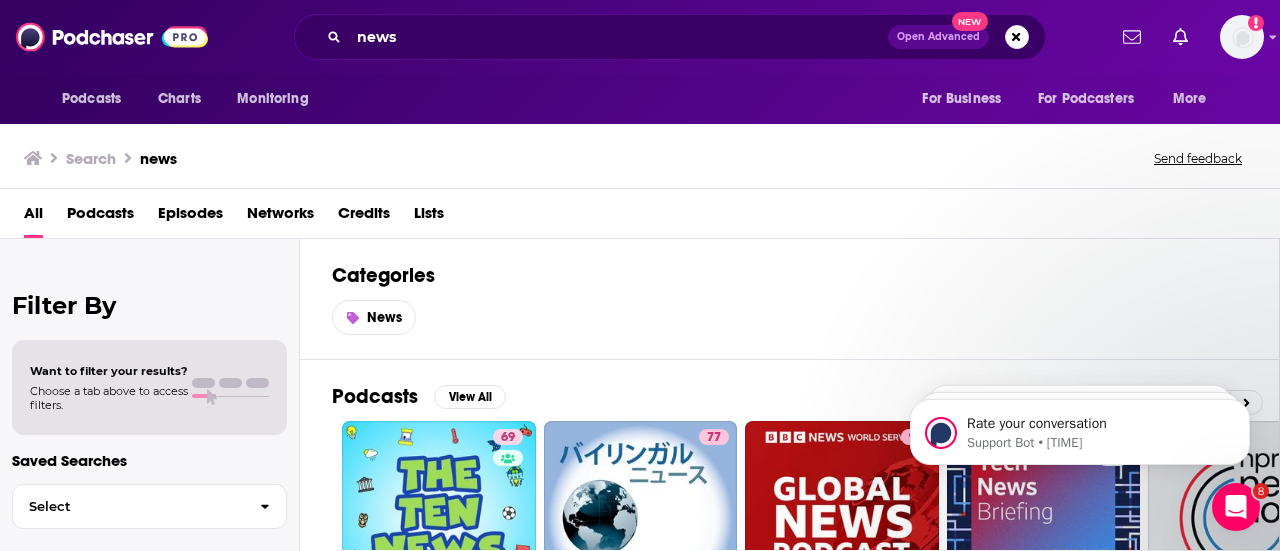 click on "Filter By Want to filter your results? Choose a tab above to access filters. Saved Searches Select" at bounding box center [150, 514] 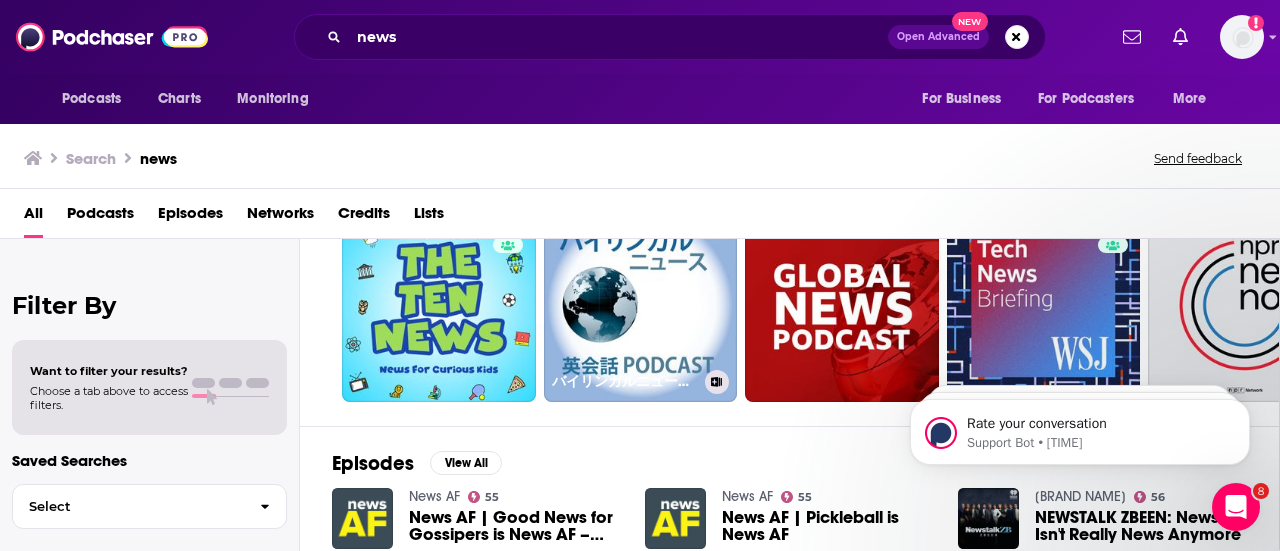 scroll, scrollTop: 212, scrollLeft: 0, axis: vertical 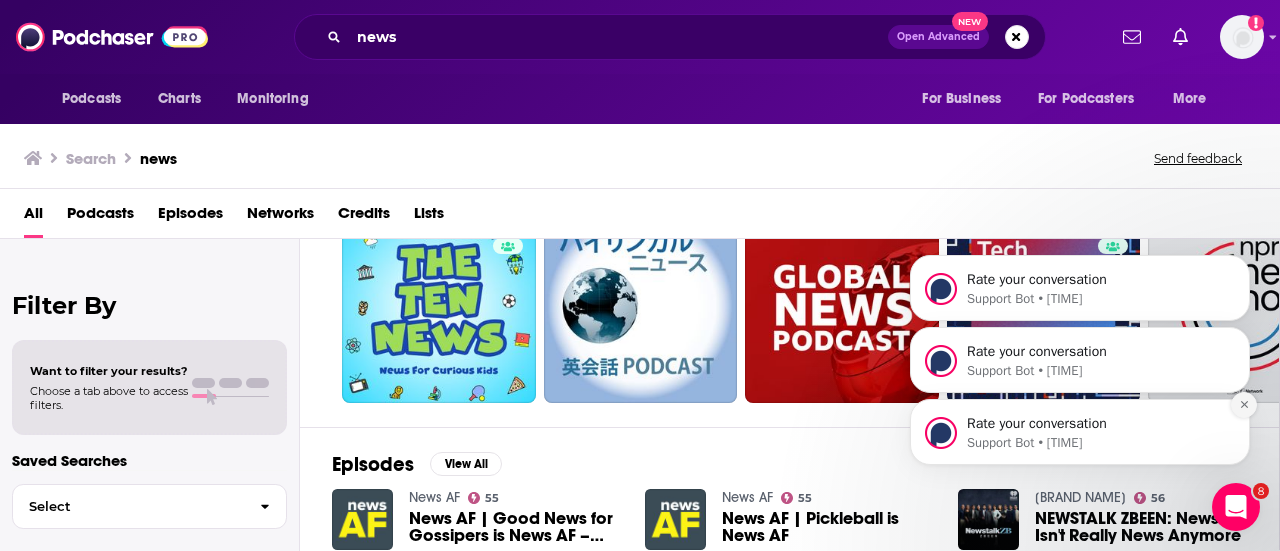 click 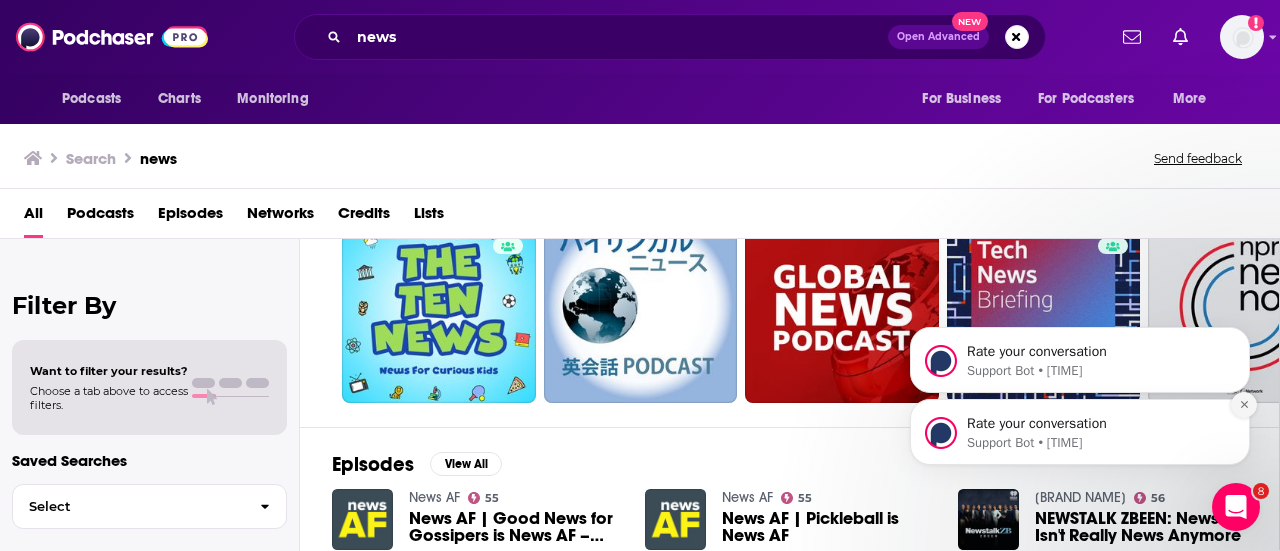 click 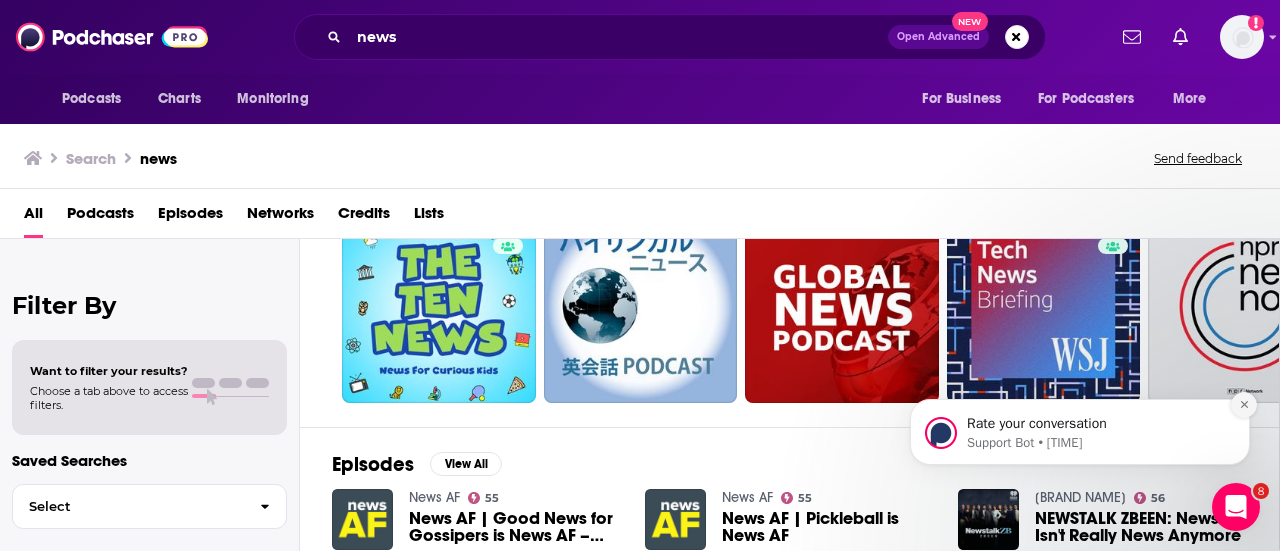 click 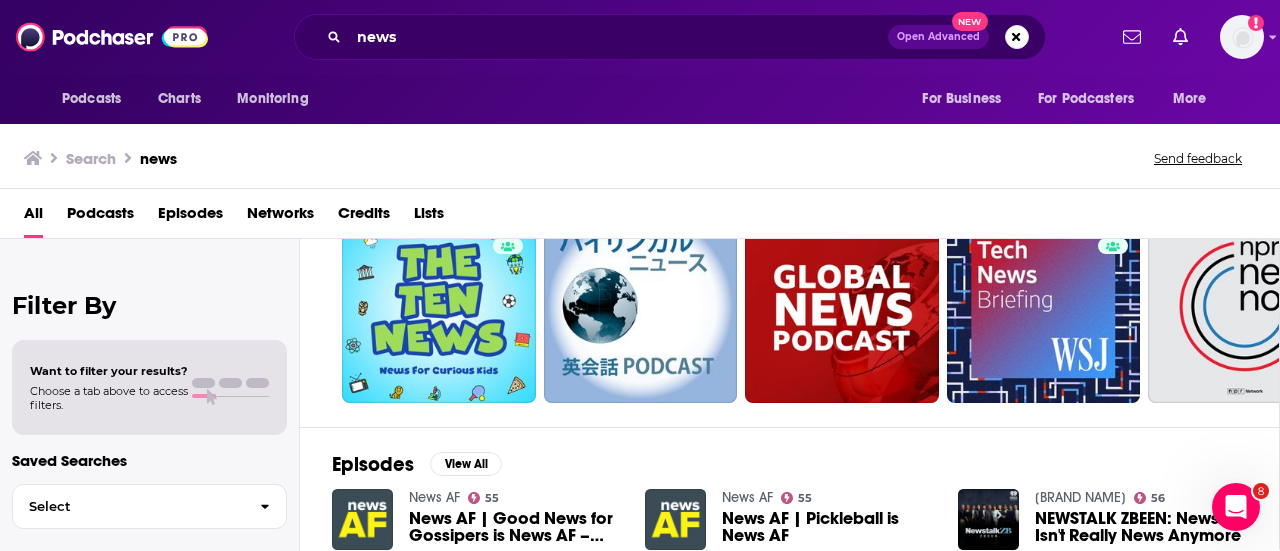 click on "Filter By Want to filter your results? Choose a tab above to access filters. Saved Searches Select" at bounding box center [150, 514] 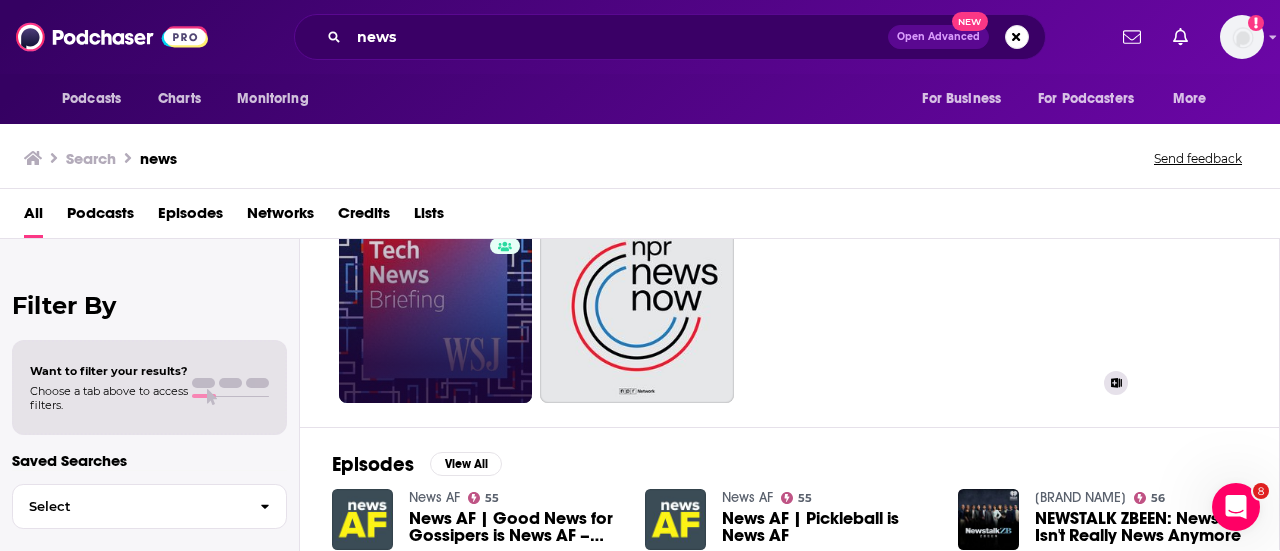 scroll, scrollTop: 0, scrollLeft: 615, axis: horizontal 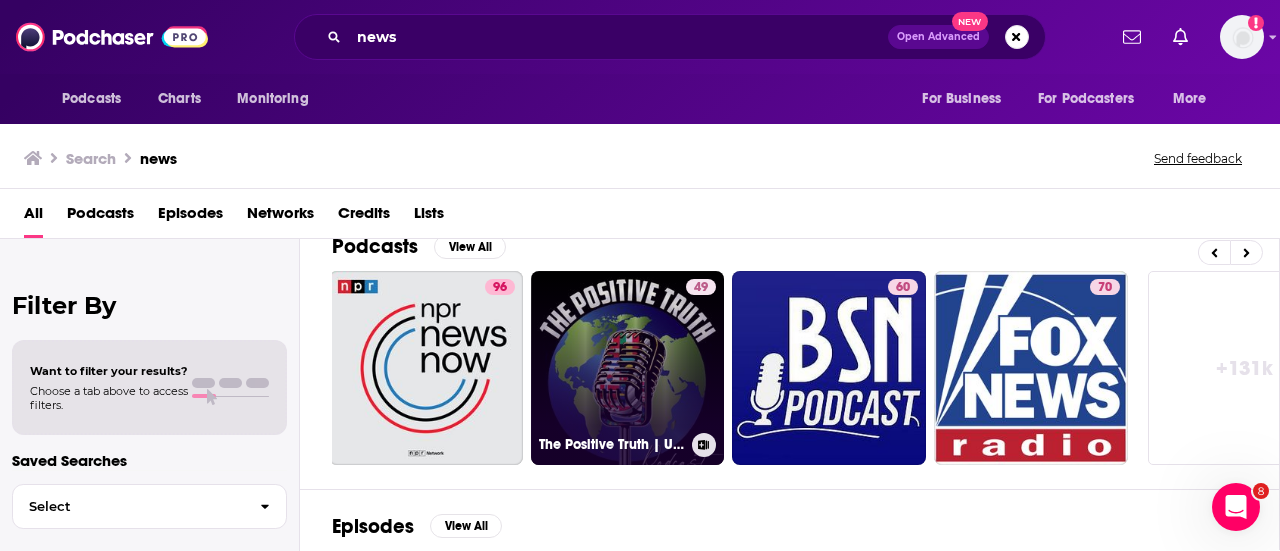 click on "[NUMBER] The Positive Truth | Uplifting News | Positive News | Encouraging News | Good News" at bounding box center [628, 368] 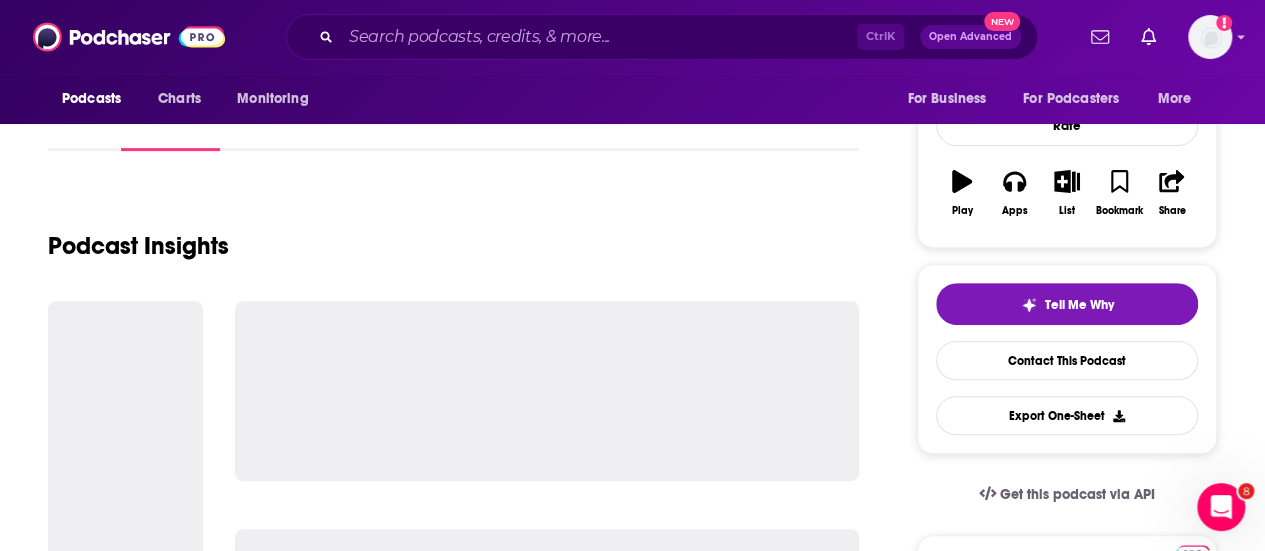 scroll, scrollTop: 0, scrollLeft: 0, axis: both 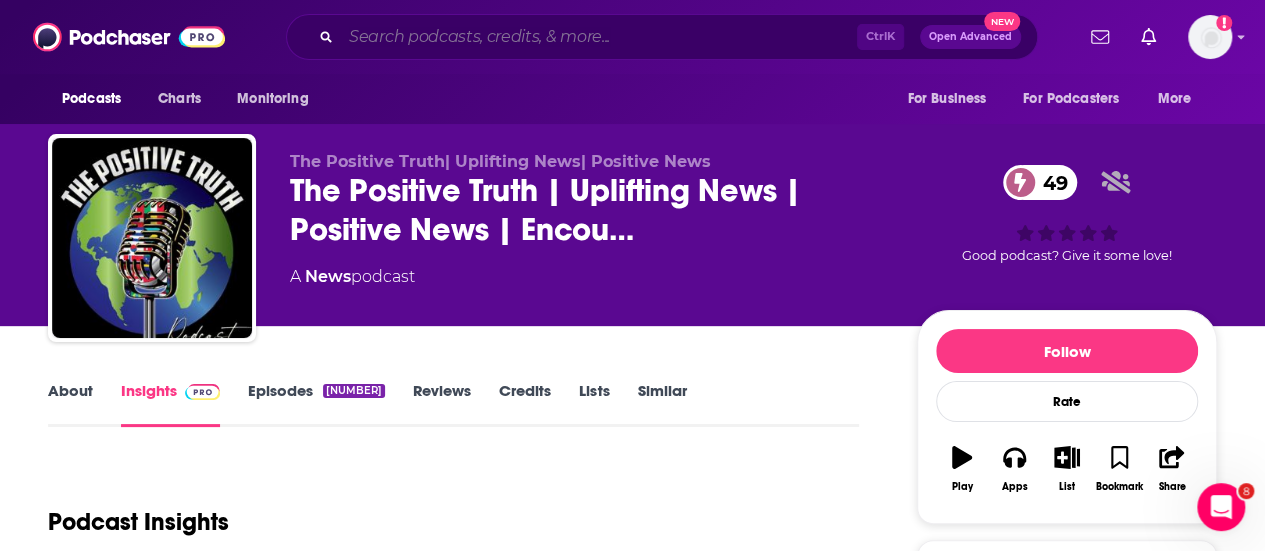 click at bounding box center (599, 37) 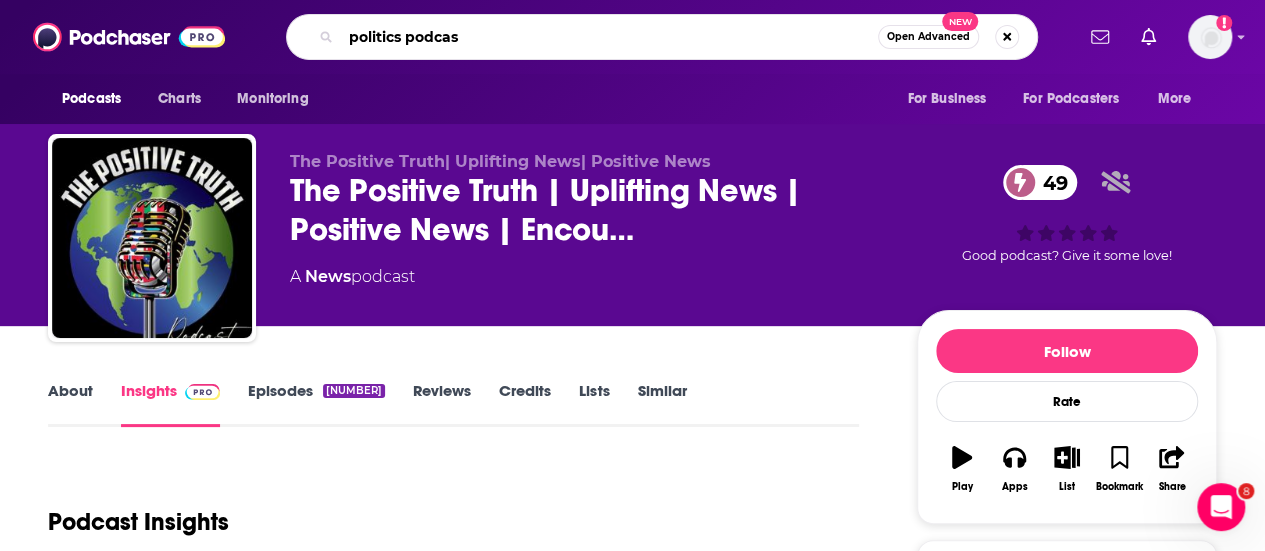 type on "politics podcast" 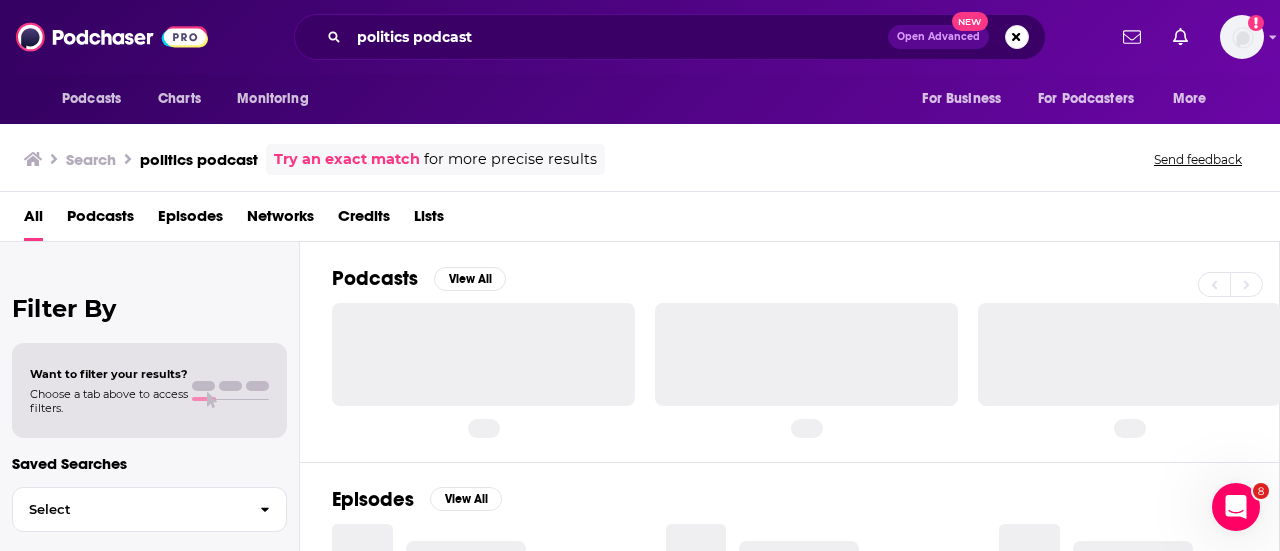 click on "Filter By Want to filter your results? Choose a tab above to access filters. Saved Searches Select" at bounding box center (150, 517) 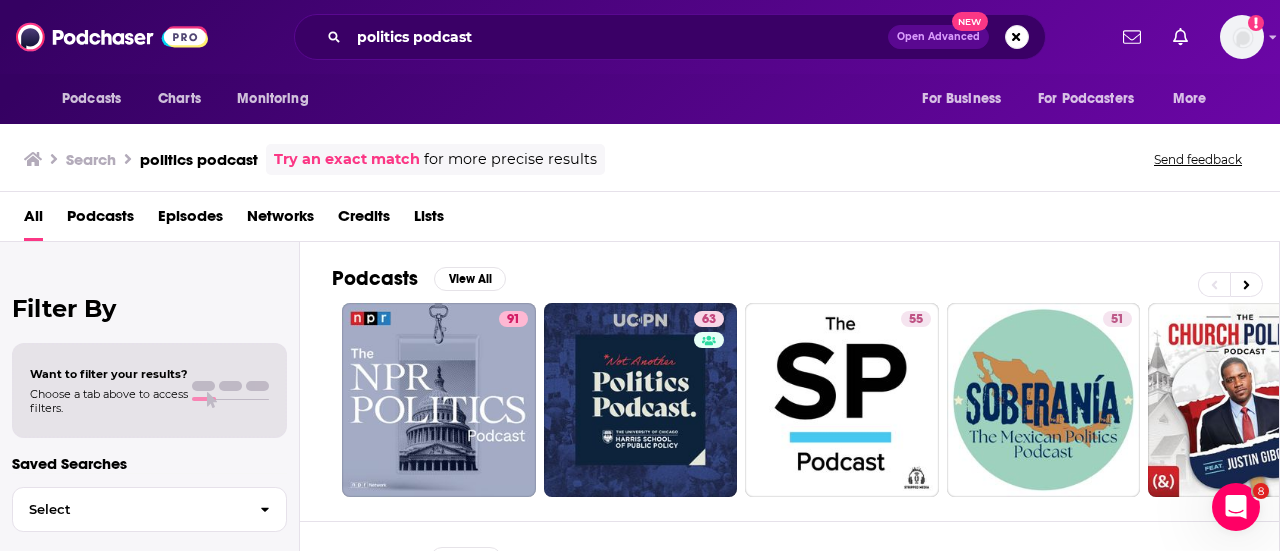 click on "Filter By Want to filter your results? Choose a tab above to access filters. Saved Searches Select" at bounding box center (150, 517) 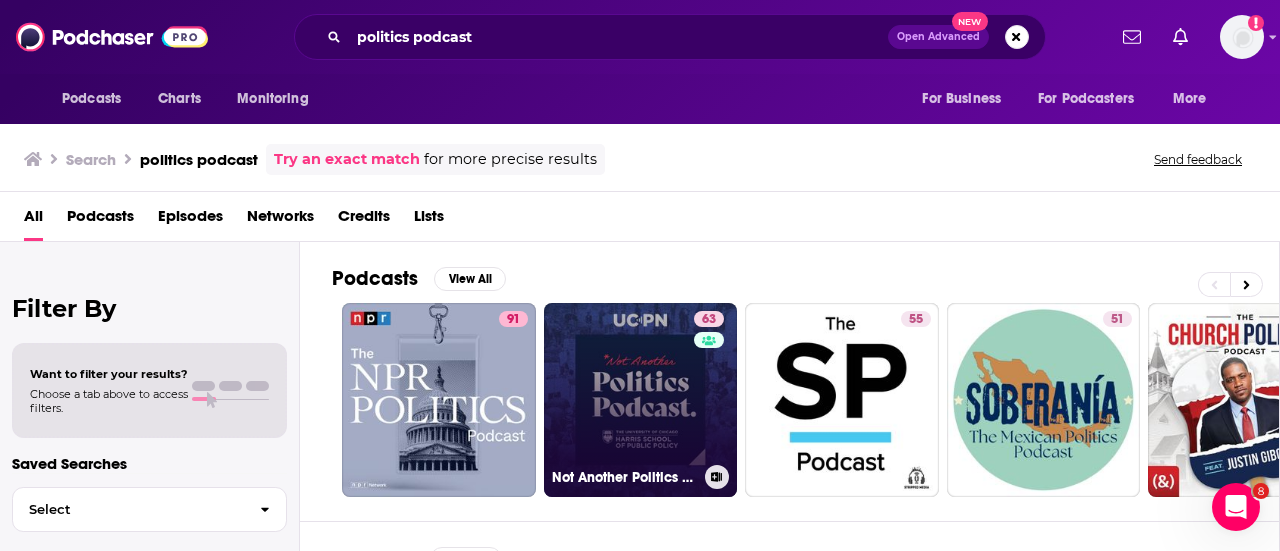 click on "[NUMBER] Not Another Politics Podcast" at bounding box center (641, 400) 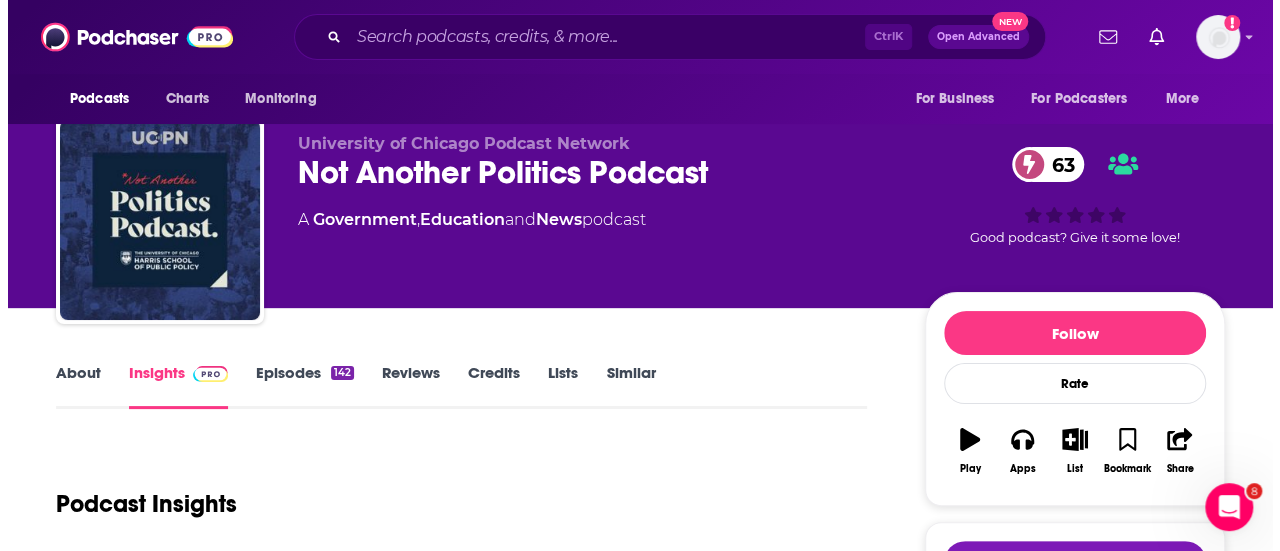 scroll, scrollTop: 0, scrollLeft: 0, axis: both 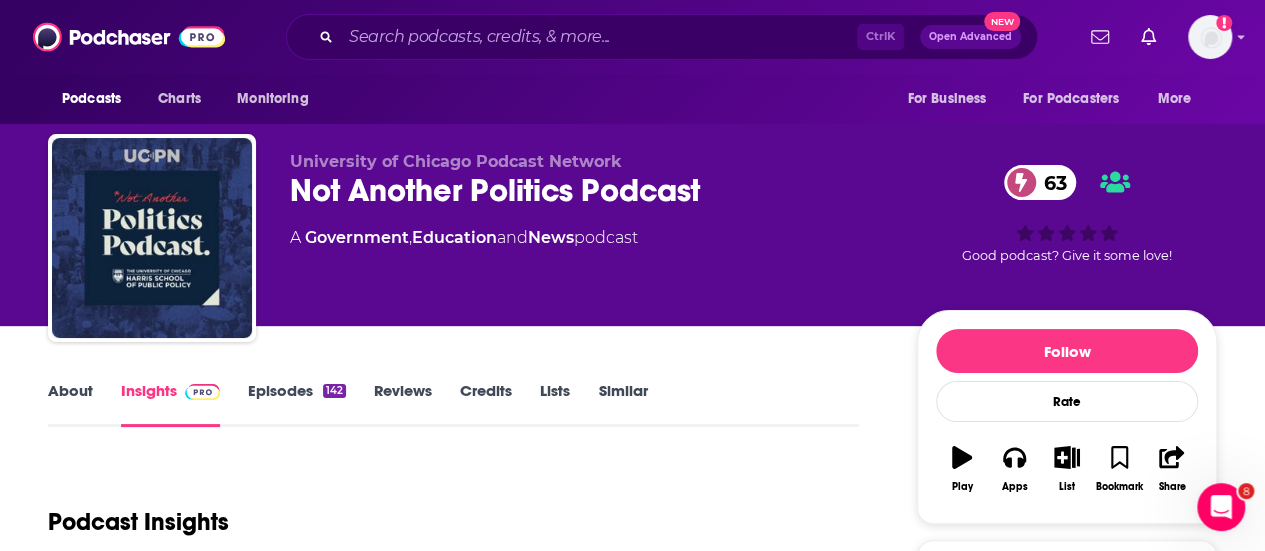 drag, startPoint x: 17, startPoint y: 374, endPoint x: 24, endPoint y: 317, distance: 57.428215 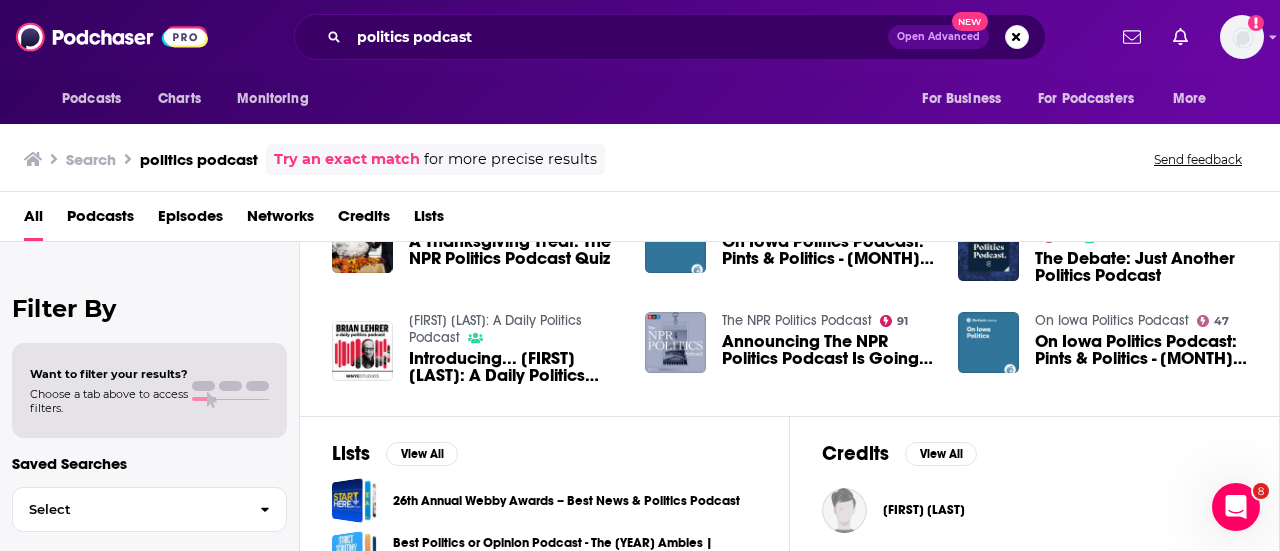 scroll, scrollTop: 470, scrollLeft: 0, axis: vertical 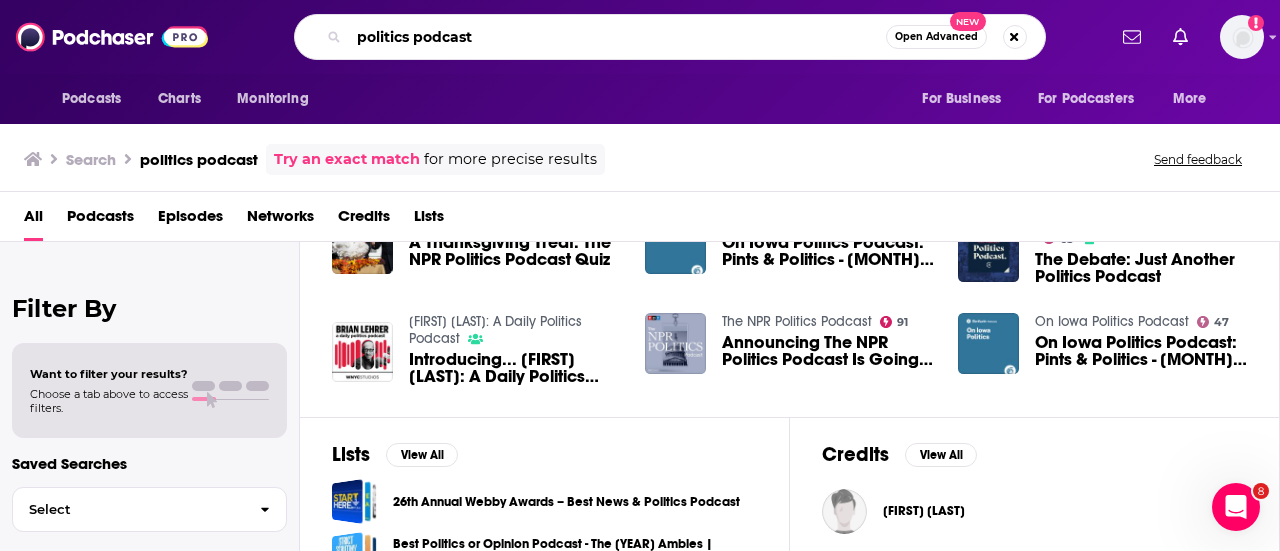 drag, startPoint x: 522, startPoint y: 35, endPoint x: 34, endPoint y: -110, distance: 509.08643 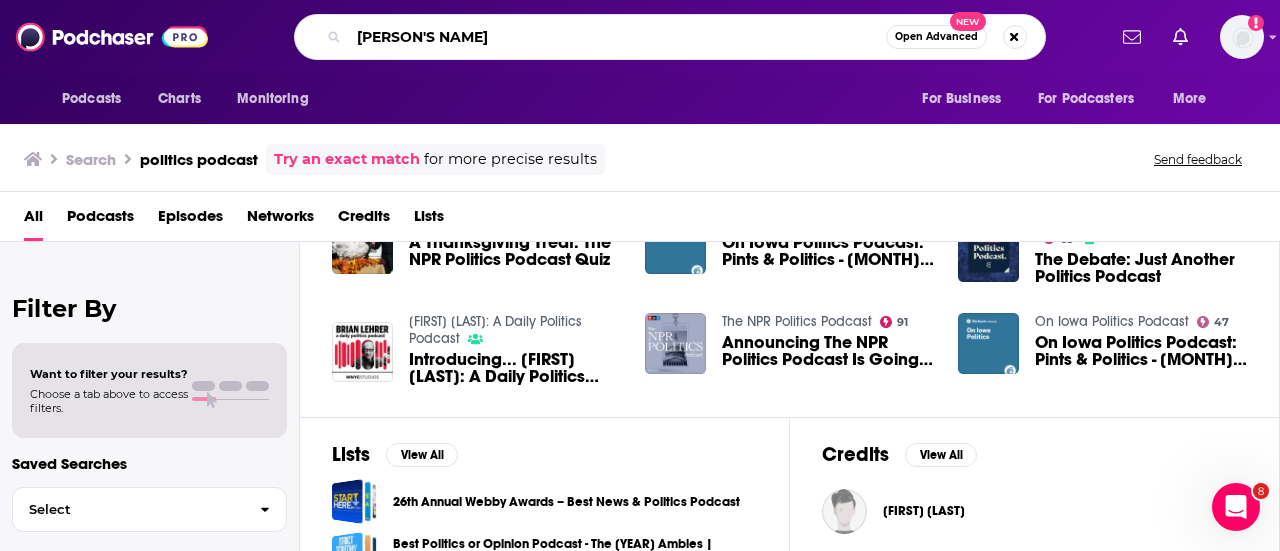 type on "[PERSON'S NAME]" 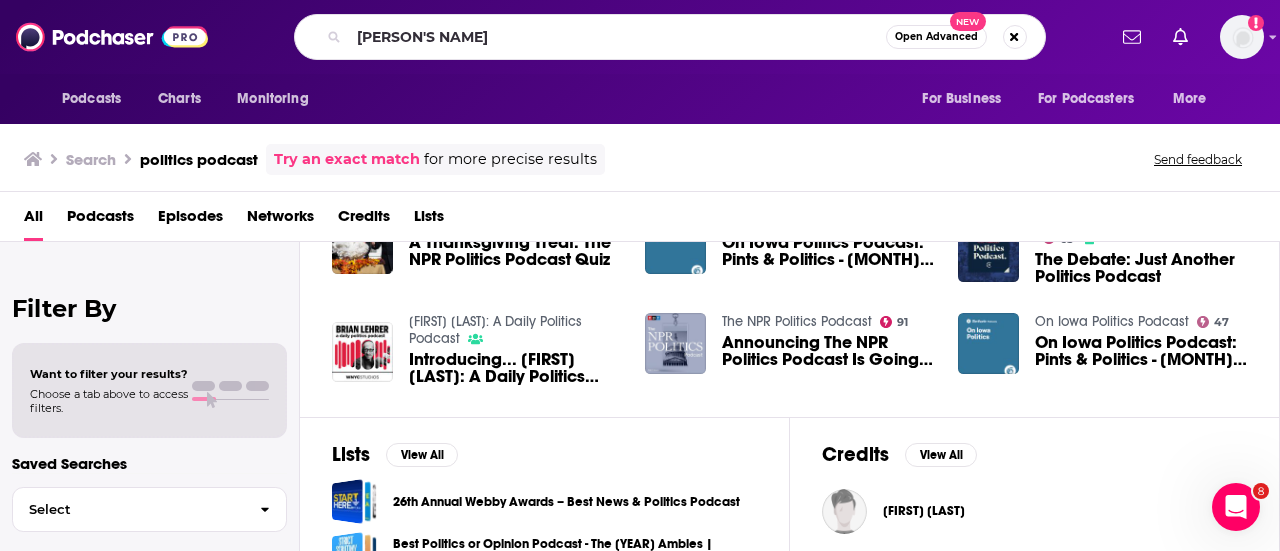 scroll, scrollTop: 411, scrollLeft: 0, axis: vertical 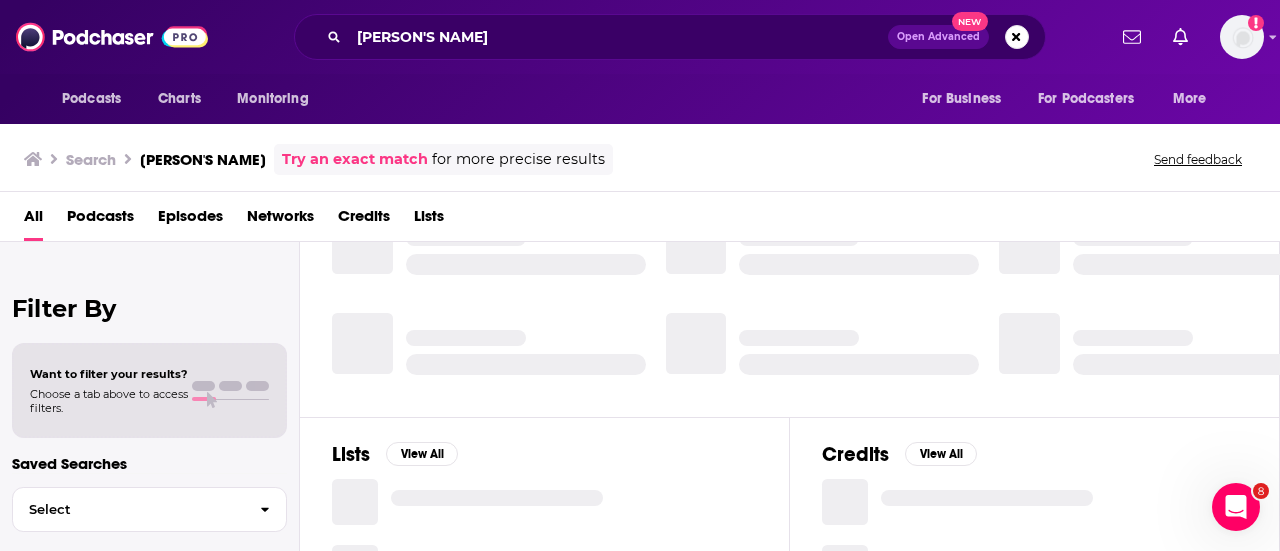 click on "Search [PERSON'S NAME] Try an exact match for more precise results Send feedback" at bounding box center [636, 159] 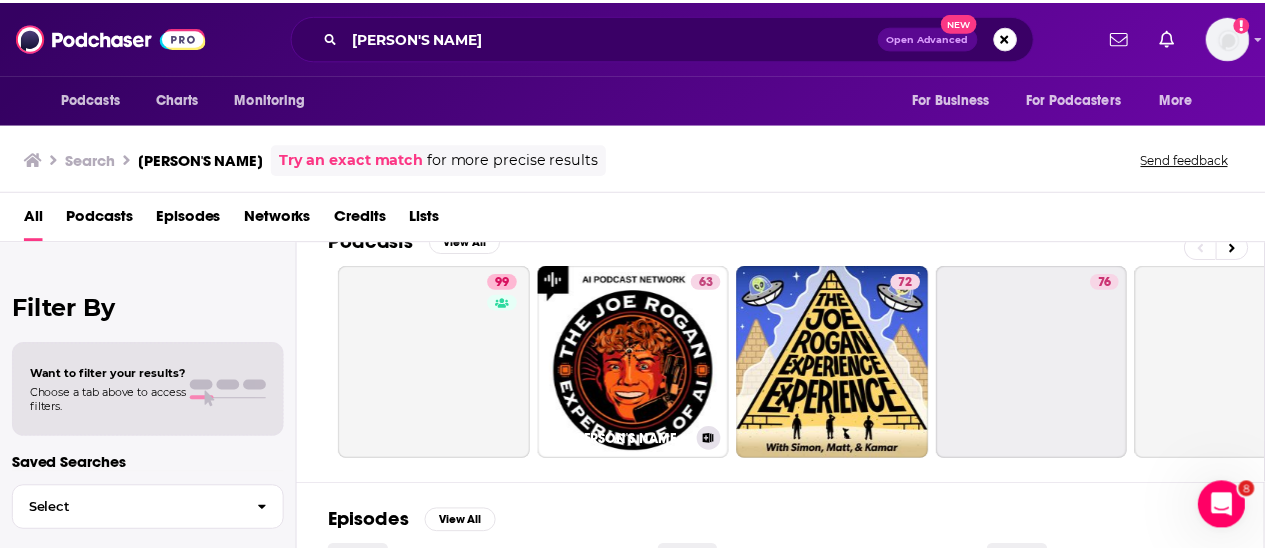 scroll, scrollTop: 0, scrollLeft: 0, axis: both 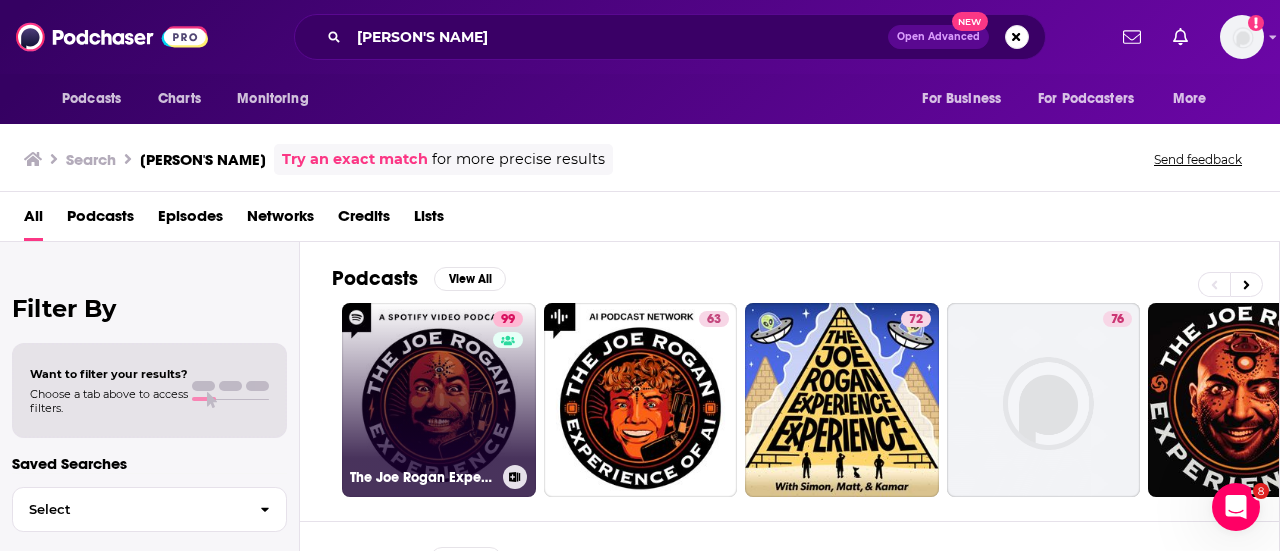 click on "[NUMBER] The Joe Rogan Experience" at bounding box center (439, 400) 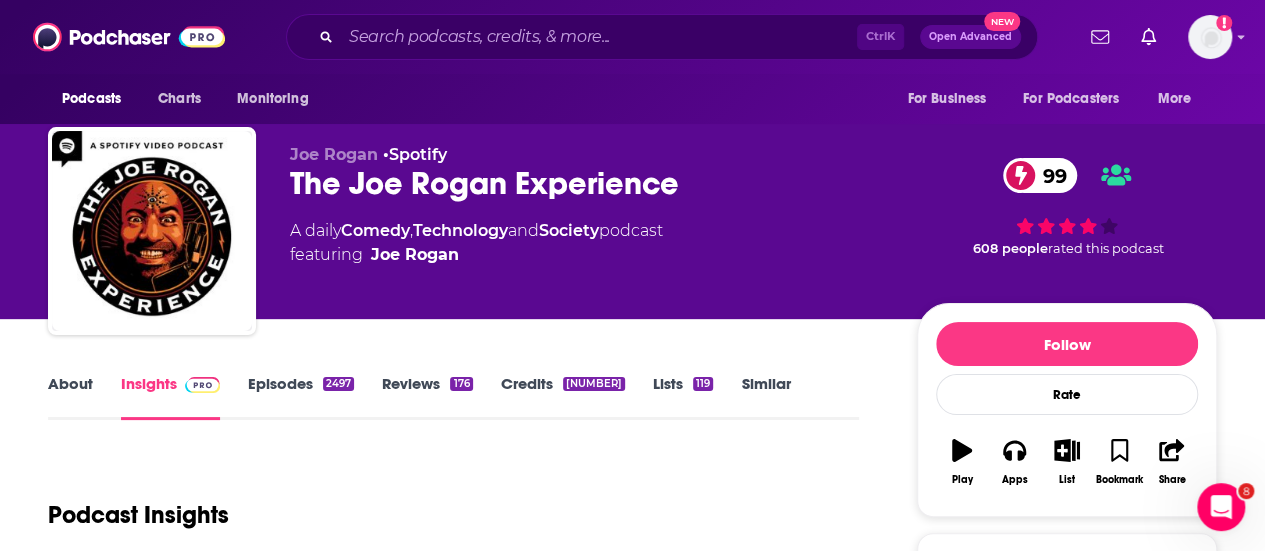 scroll, scrollTop: 114, scrollLeft: 0, axis: vertical 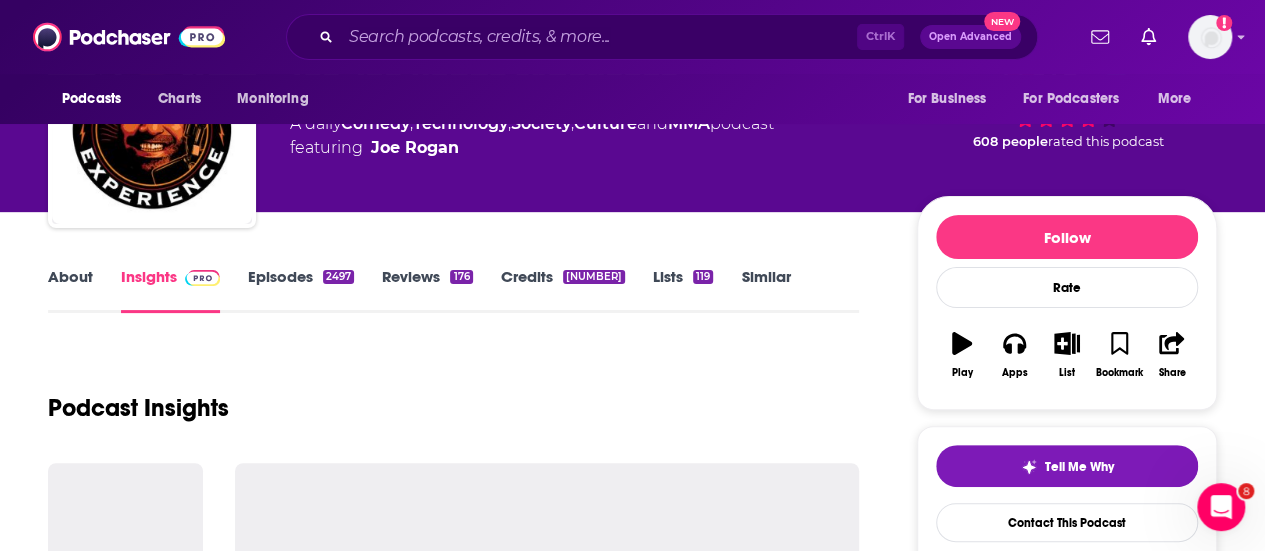 click on "About" at bounding box center (70, 290) 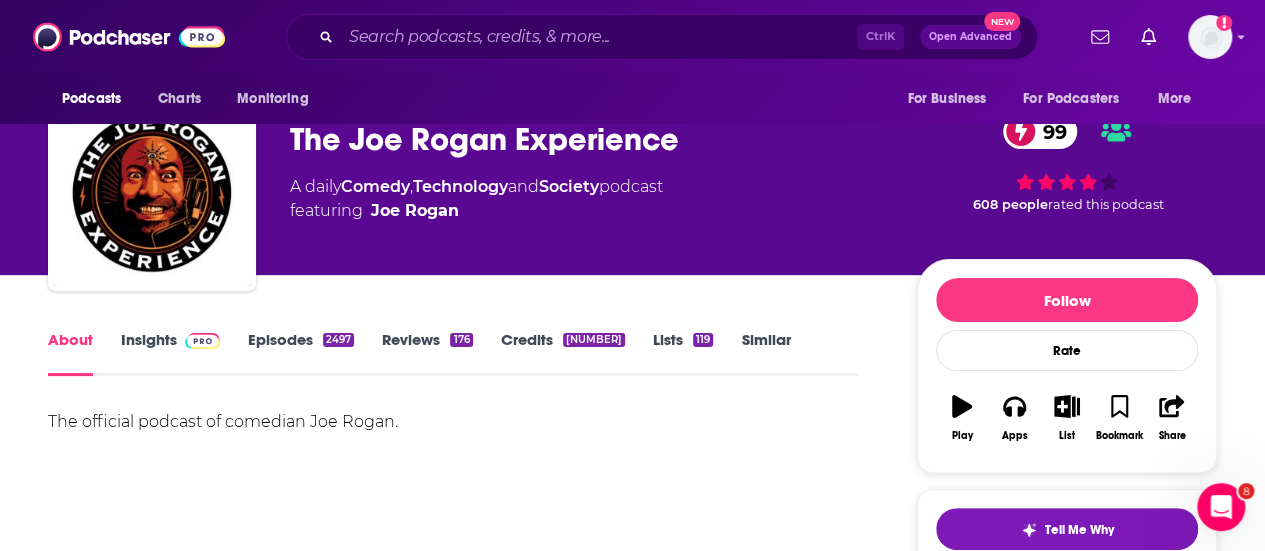 scroll, scrollTop: 55, scrollLeft: 0, axis: vertical 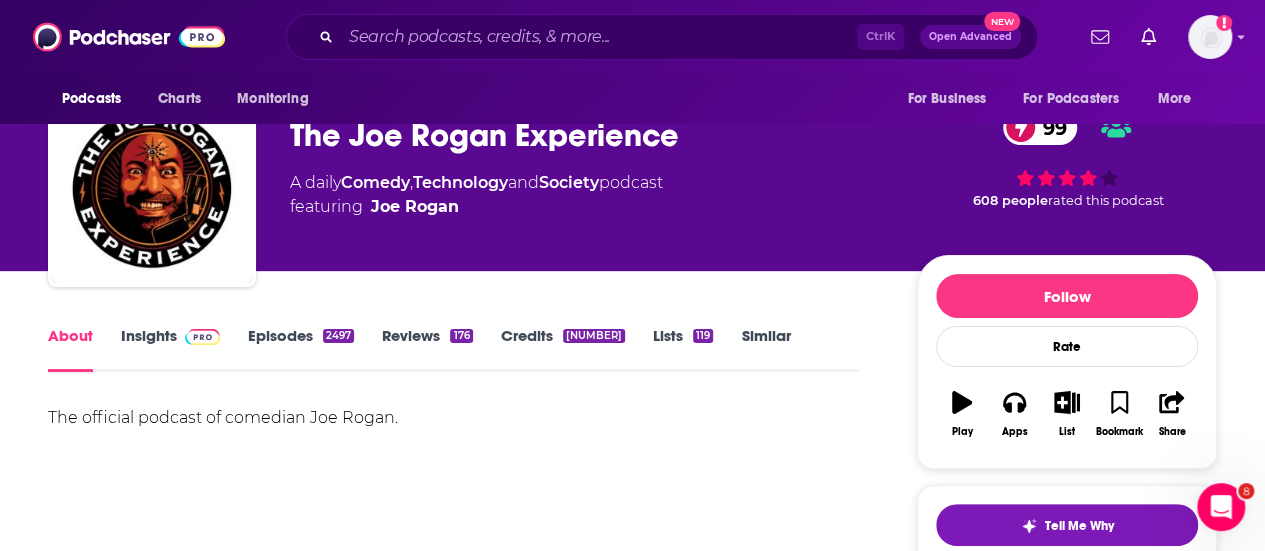 click on "Insights" at bounding box center [170, 349] 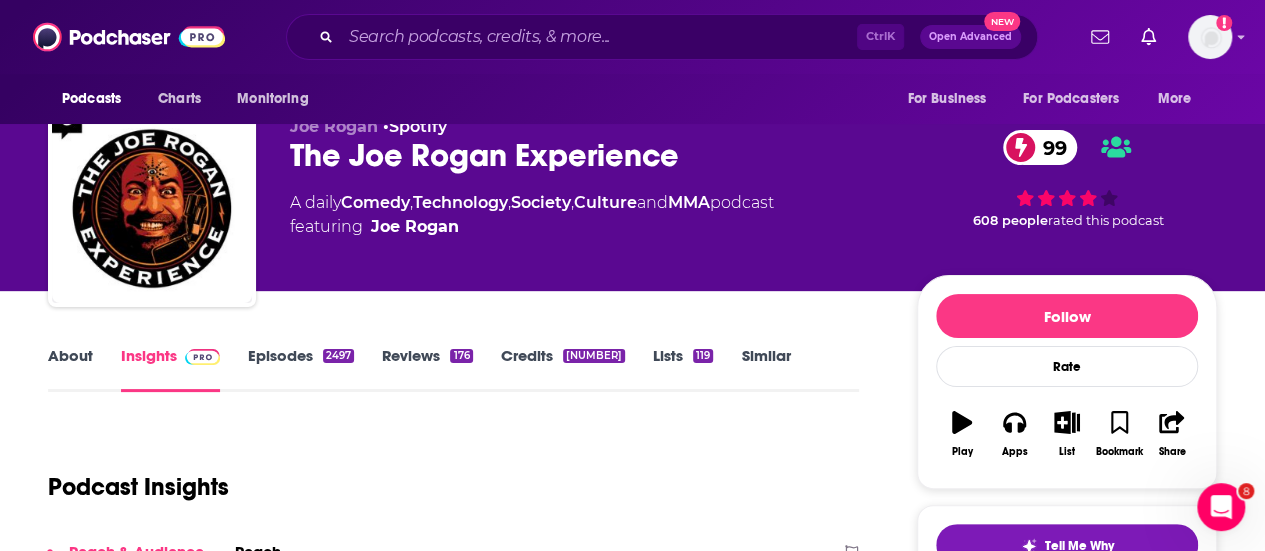 scroll, scrollTop: 0, scrollLeft: 0, axis: both 